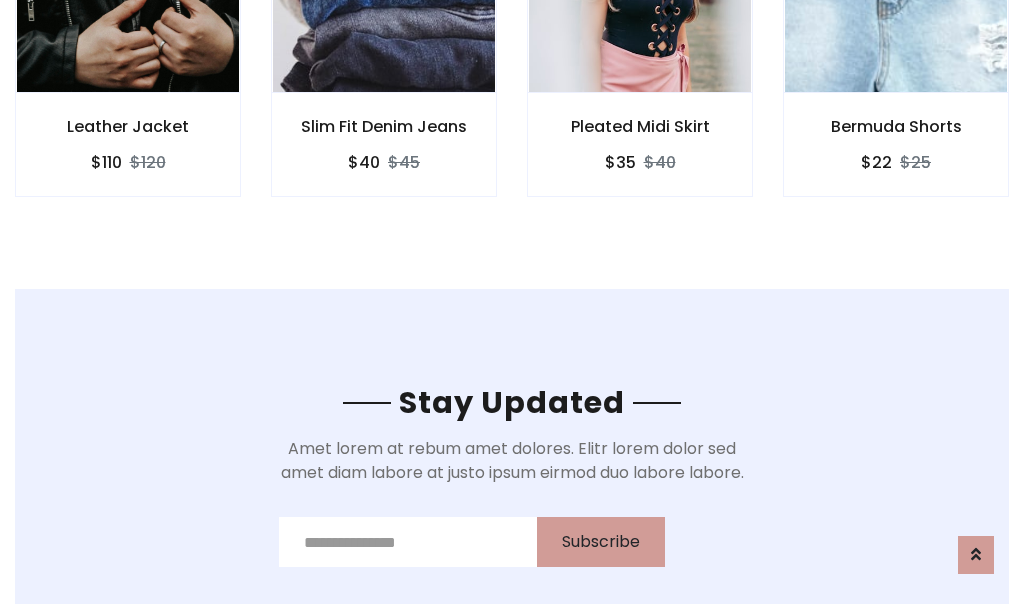 scroll, scrollTop: 3012, scrollLeft: 0, axis: vertical 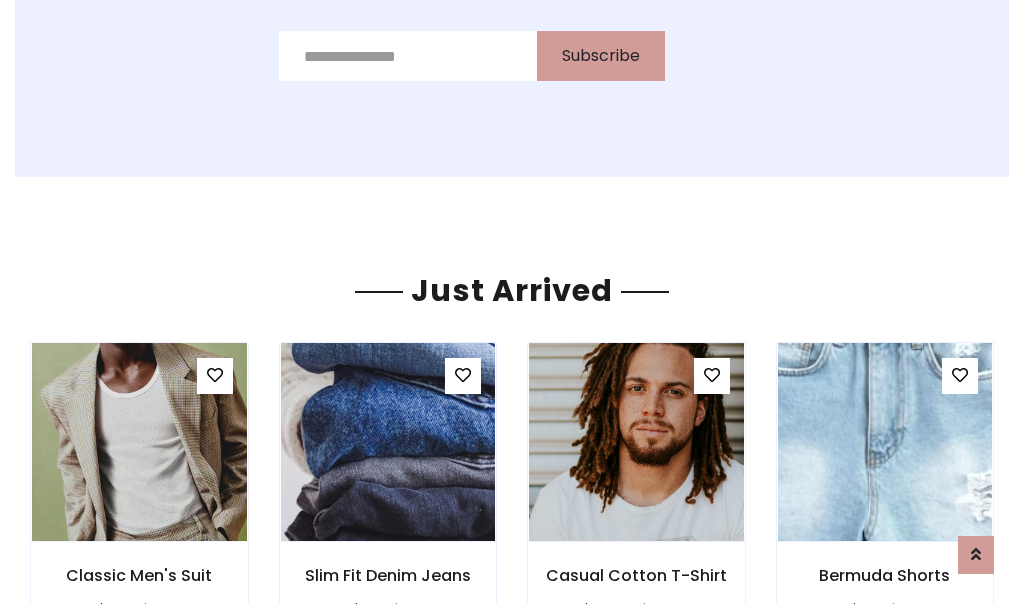 click on "Pleated Midi Skirt
$35
$40" at bounding box center [640, -428] 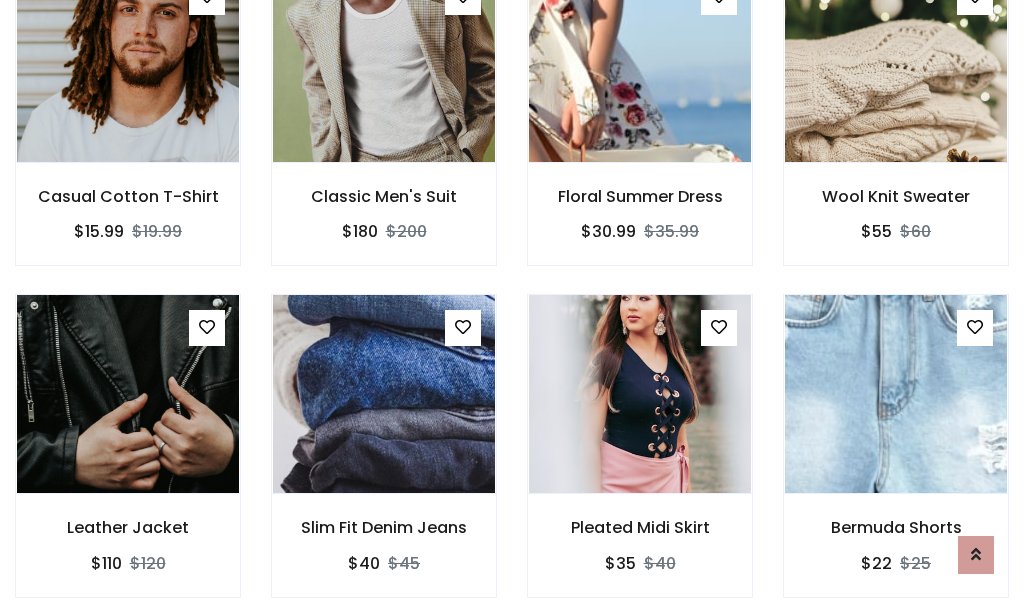 click on "Pleated Midi Skirt
$35
$40" at bounding box center [640, 459] 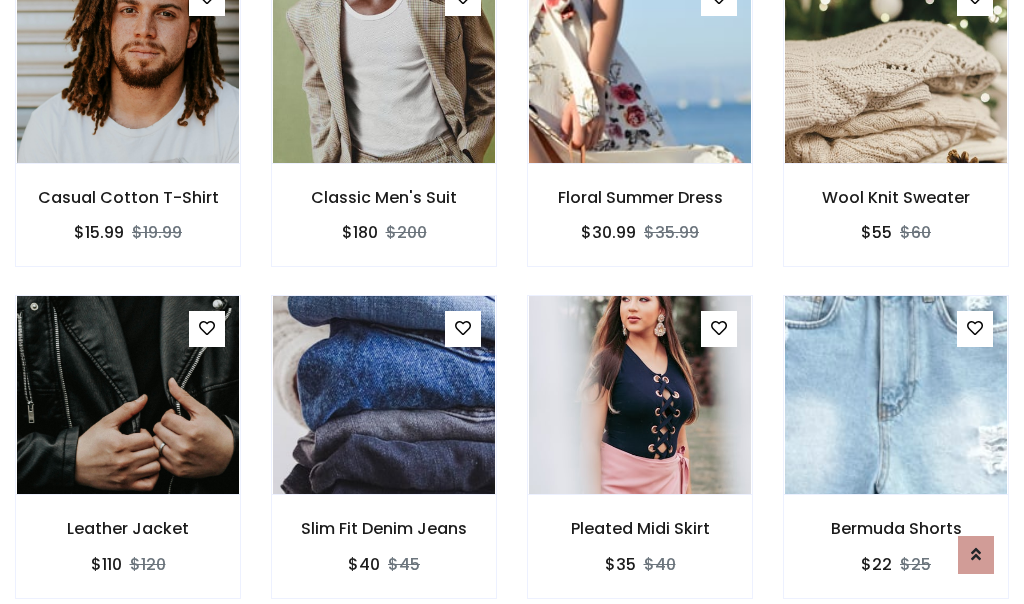click on "Pleated Midi Skirt
$35
$40" at bounding box center [640, 460] 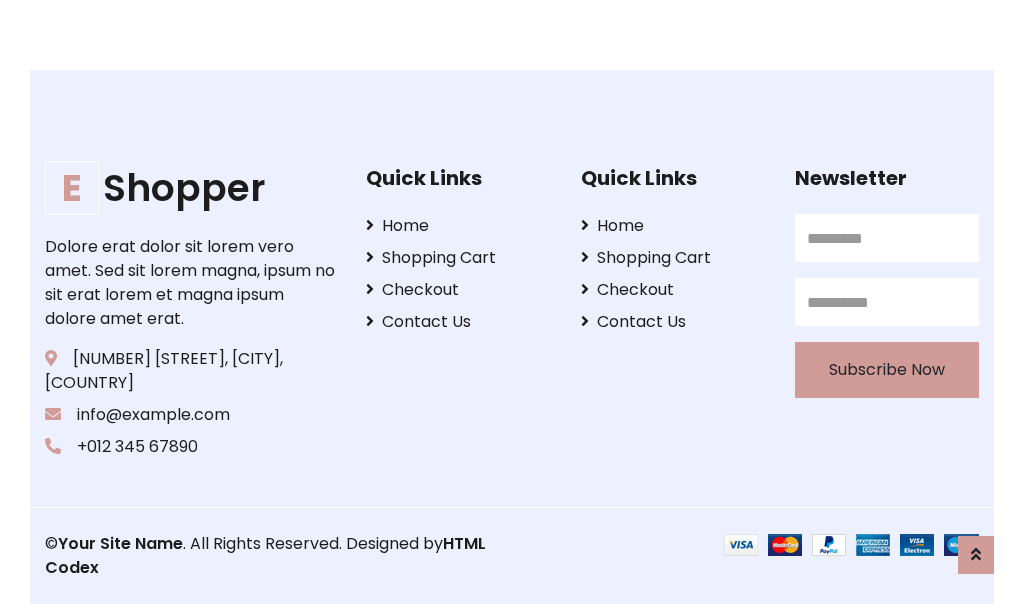 scroll, scrollTop: 3807, scrollLeft: 0, axis: vertical 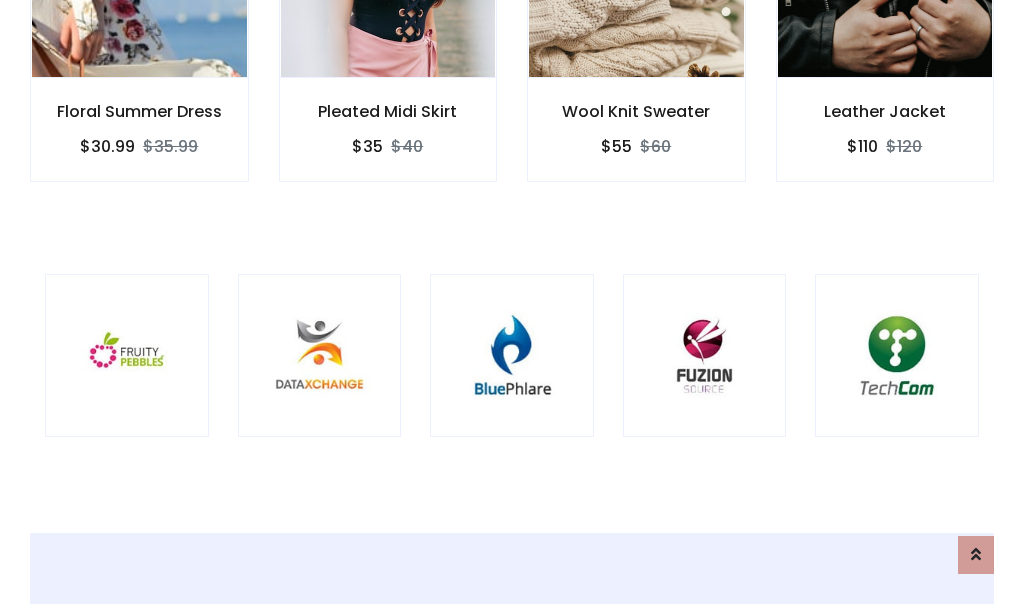 click at bounding box center [512, 356] 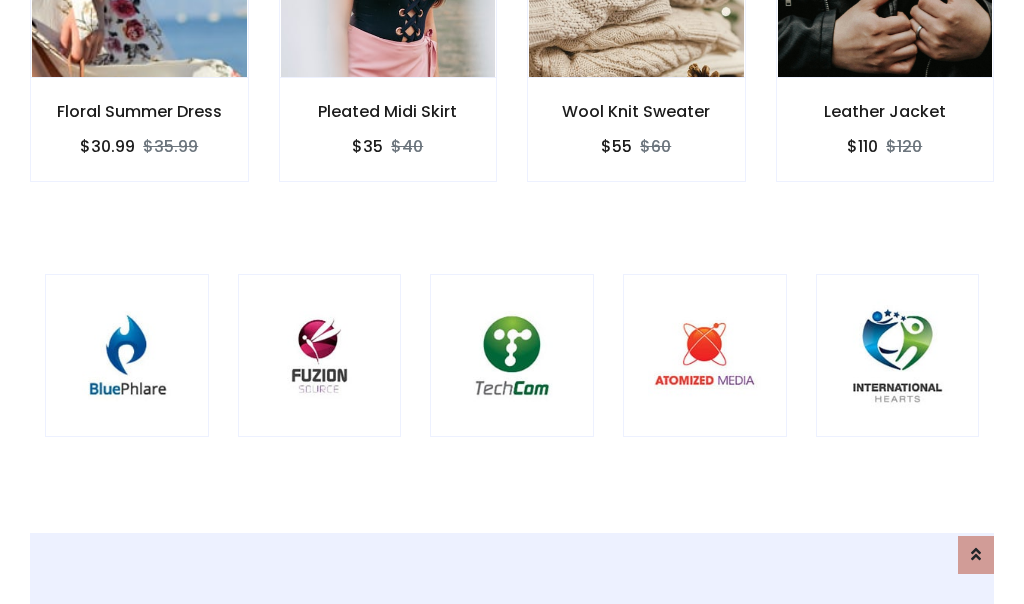 click at bounding box center (512, 356) 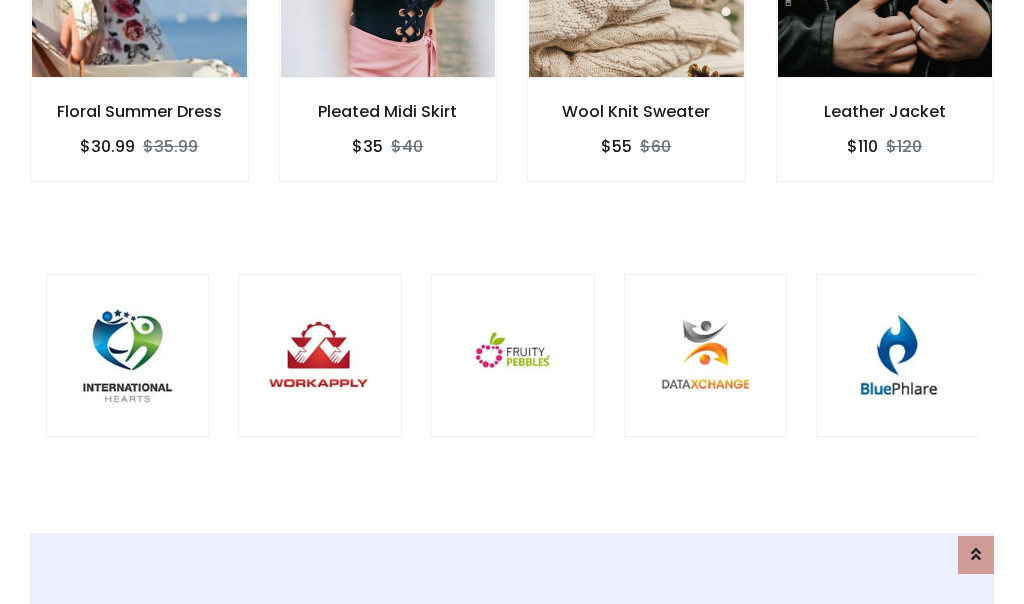 scroll, scrollTop: 0, scrollLeft: 0, axis: both 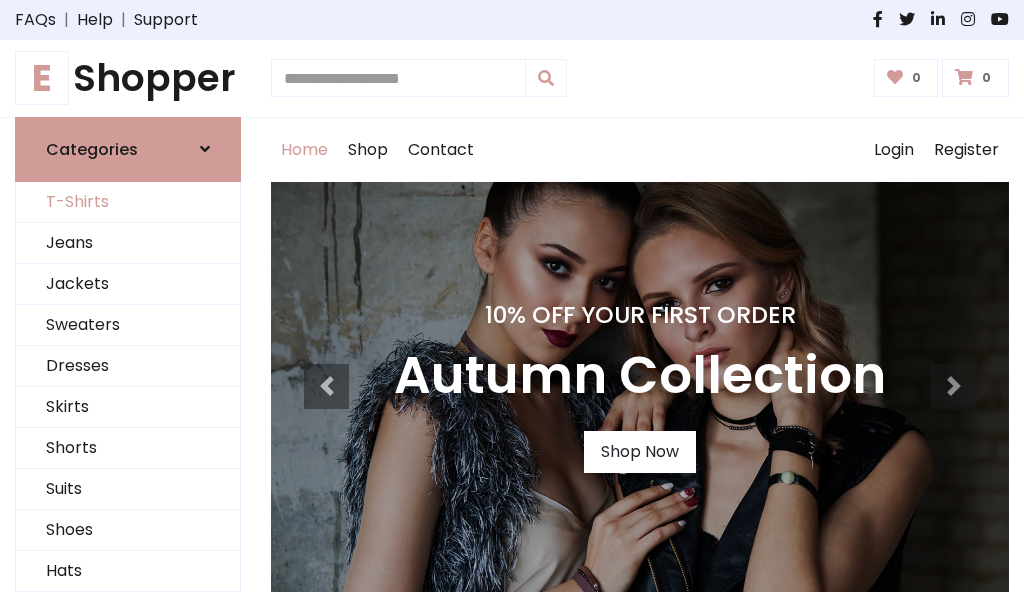 click on "T-Shirts" at bounding box center (128, 202) 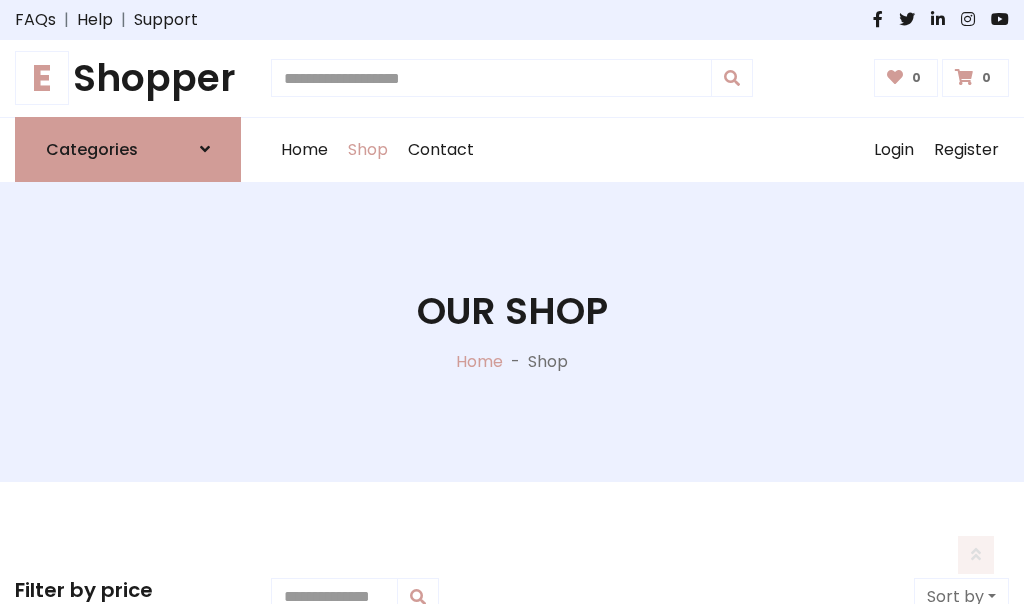 scroll, scrollTop: 802, scrollLeft: 0, axis: vertical 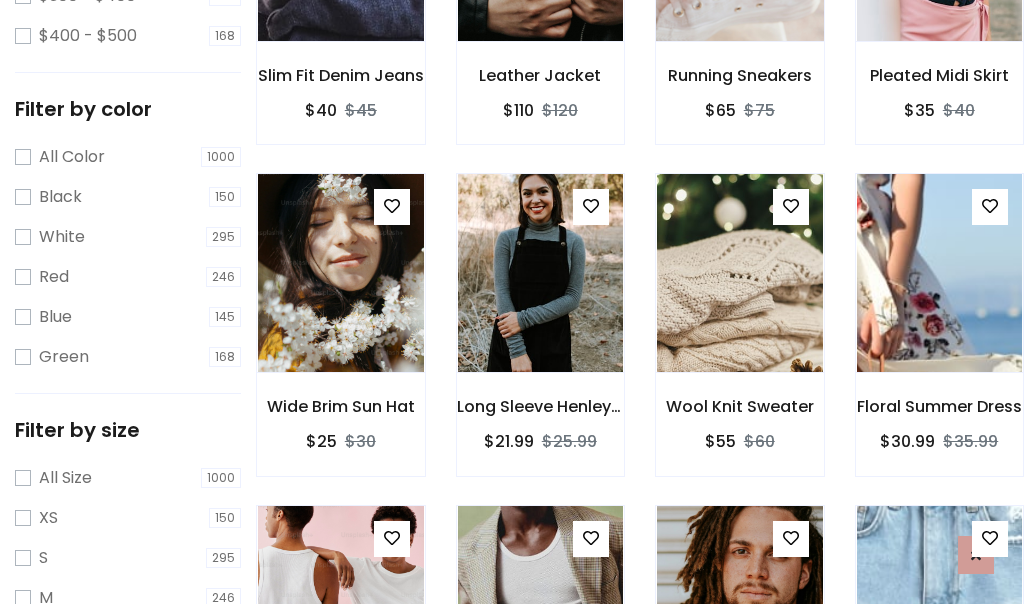 click at bounding box center (739, -58) 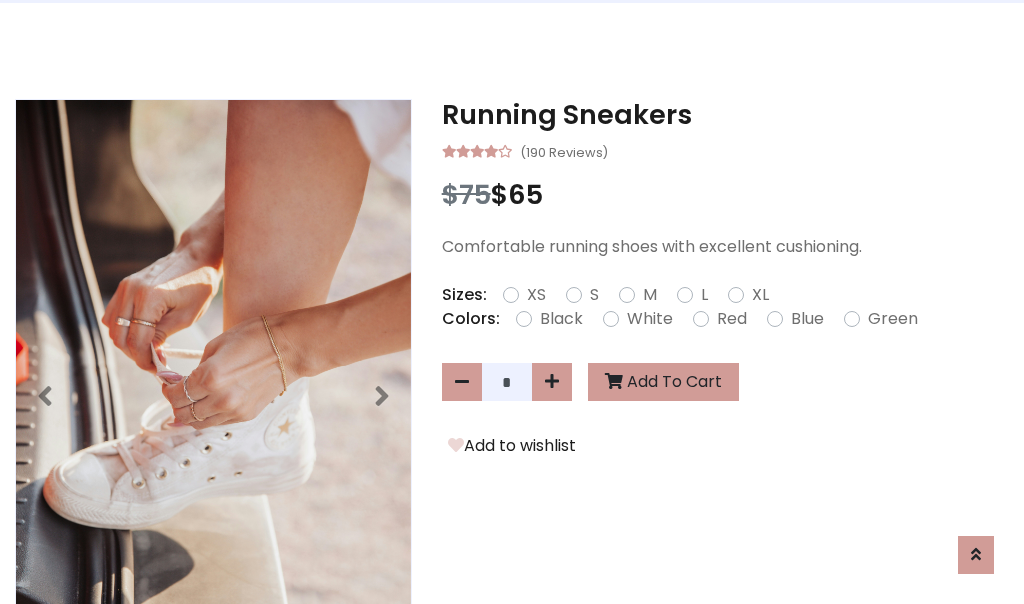 scroll, scrollTop: 0, scrollLeft: 0, axis: both 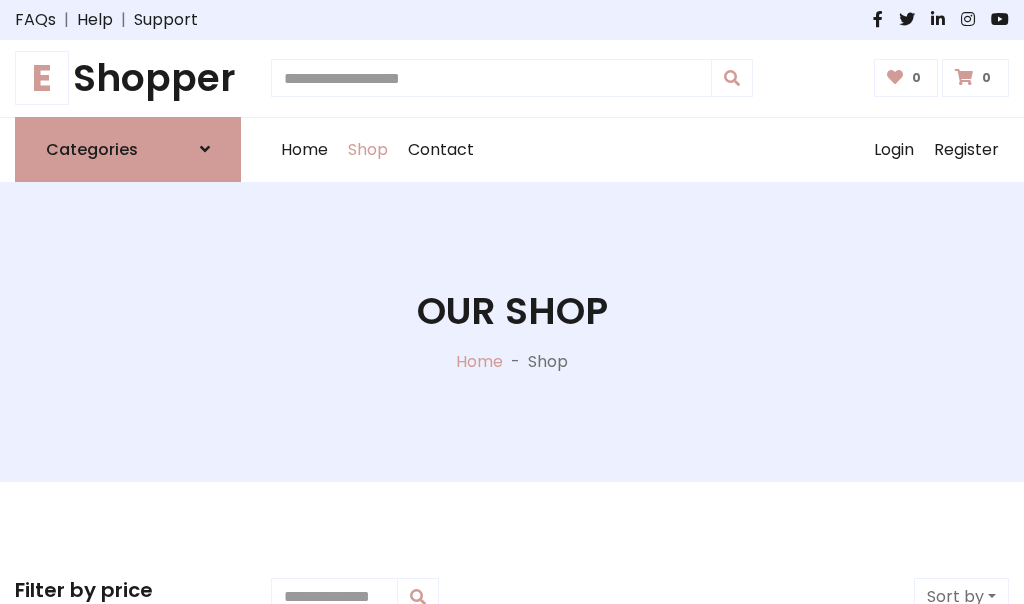 click on "E Shopper" at bounding box center [128, 78] 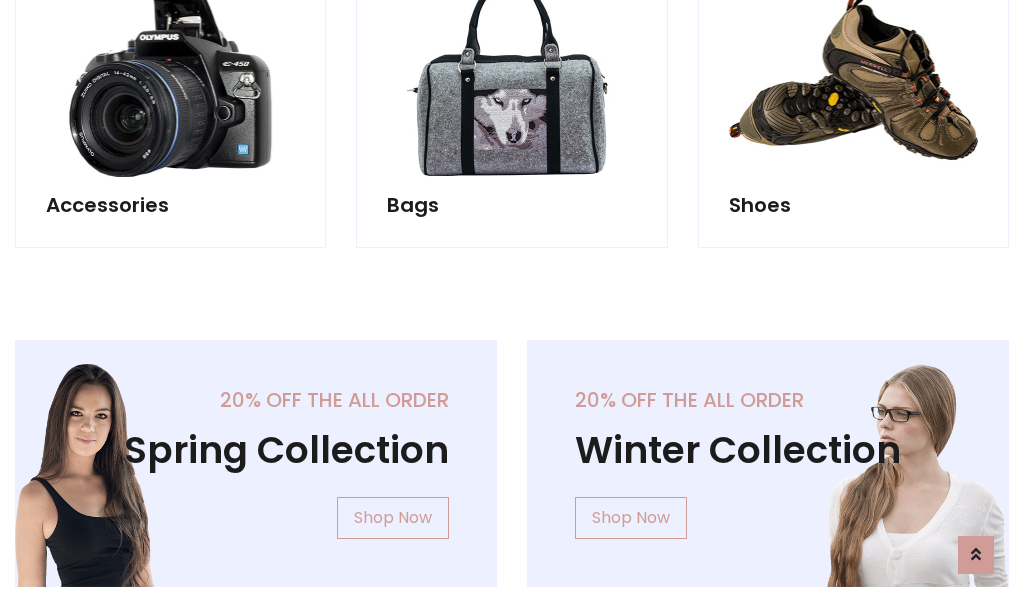 scroll, scrollTop: 1943, scrollLeft: 0, axis: vertical 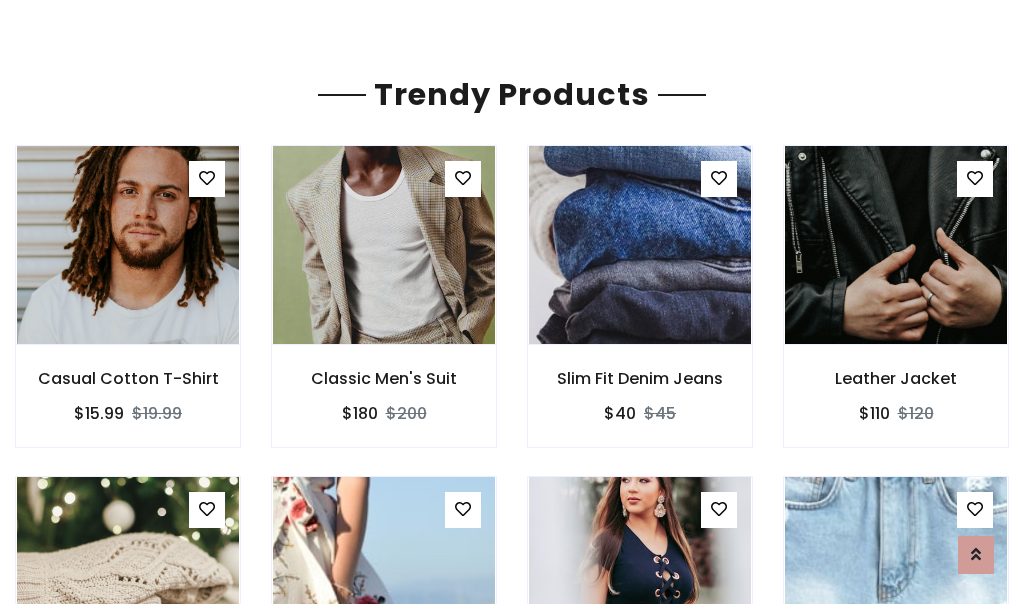 click on "Shop" at bounding box center [368, -1793] 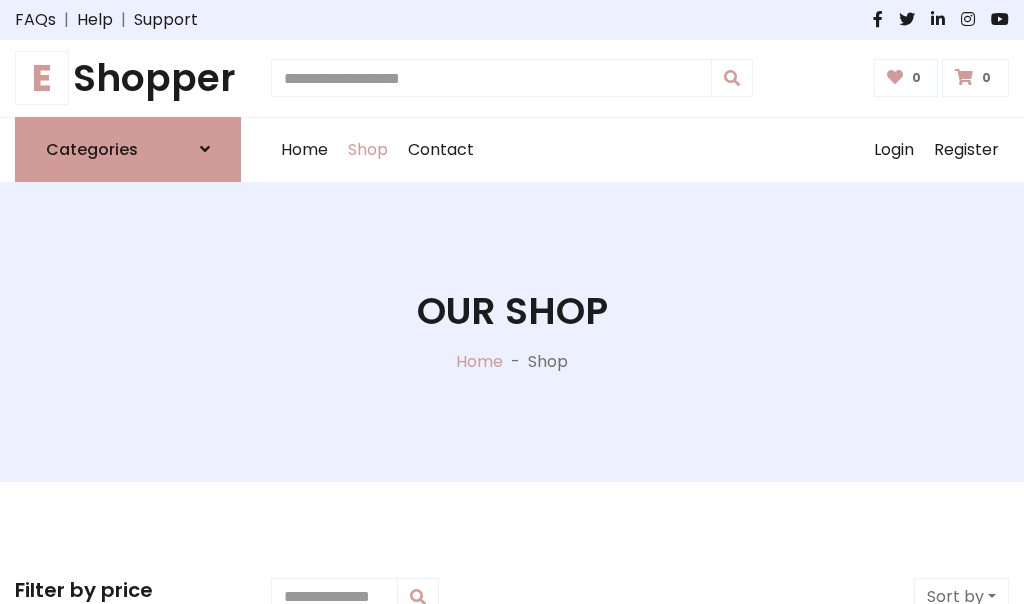 scroll, scrollTop: 0, scrollLeft: 0, axis: both 